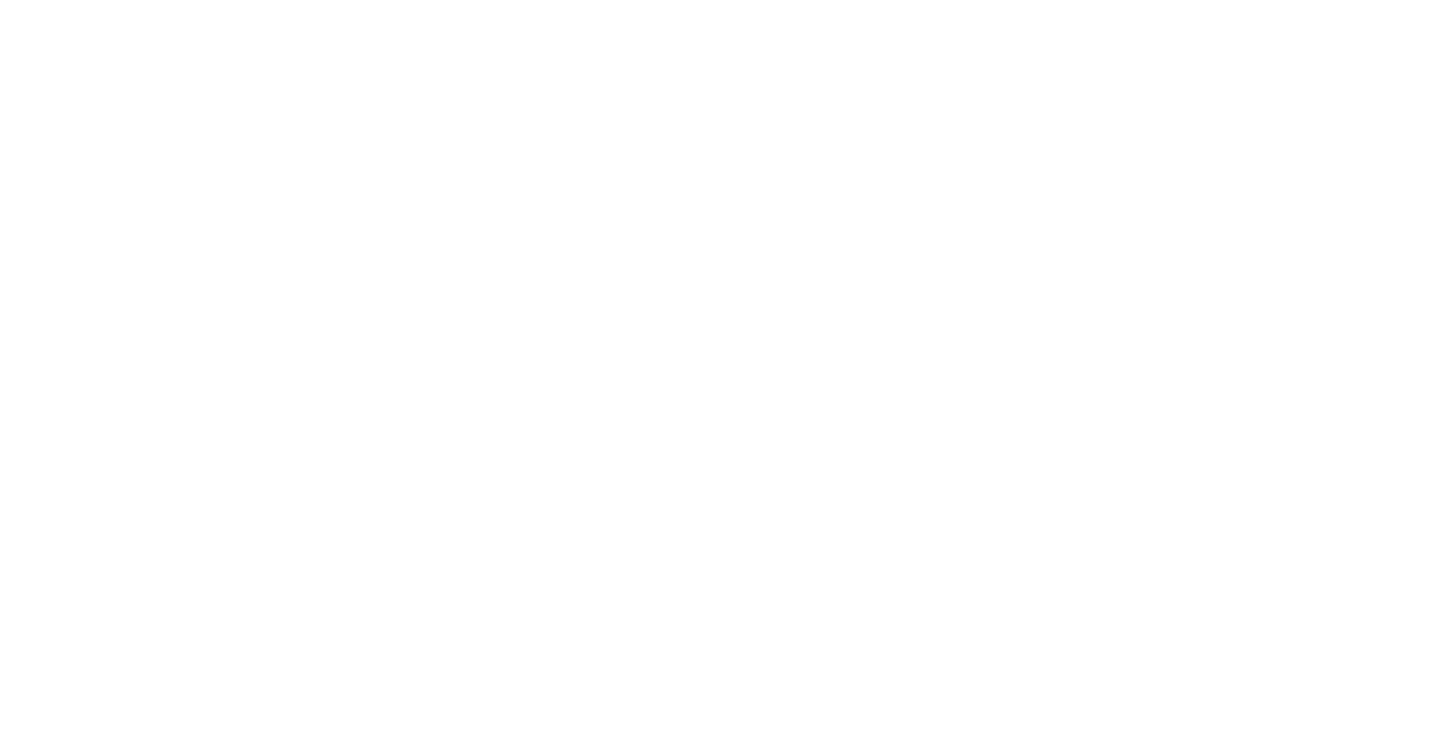 scroll, scrollTop: 0, scrollLeft: 0, axis: both 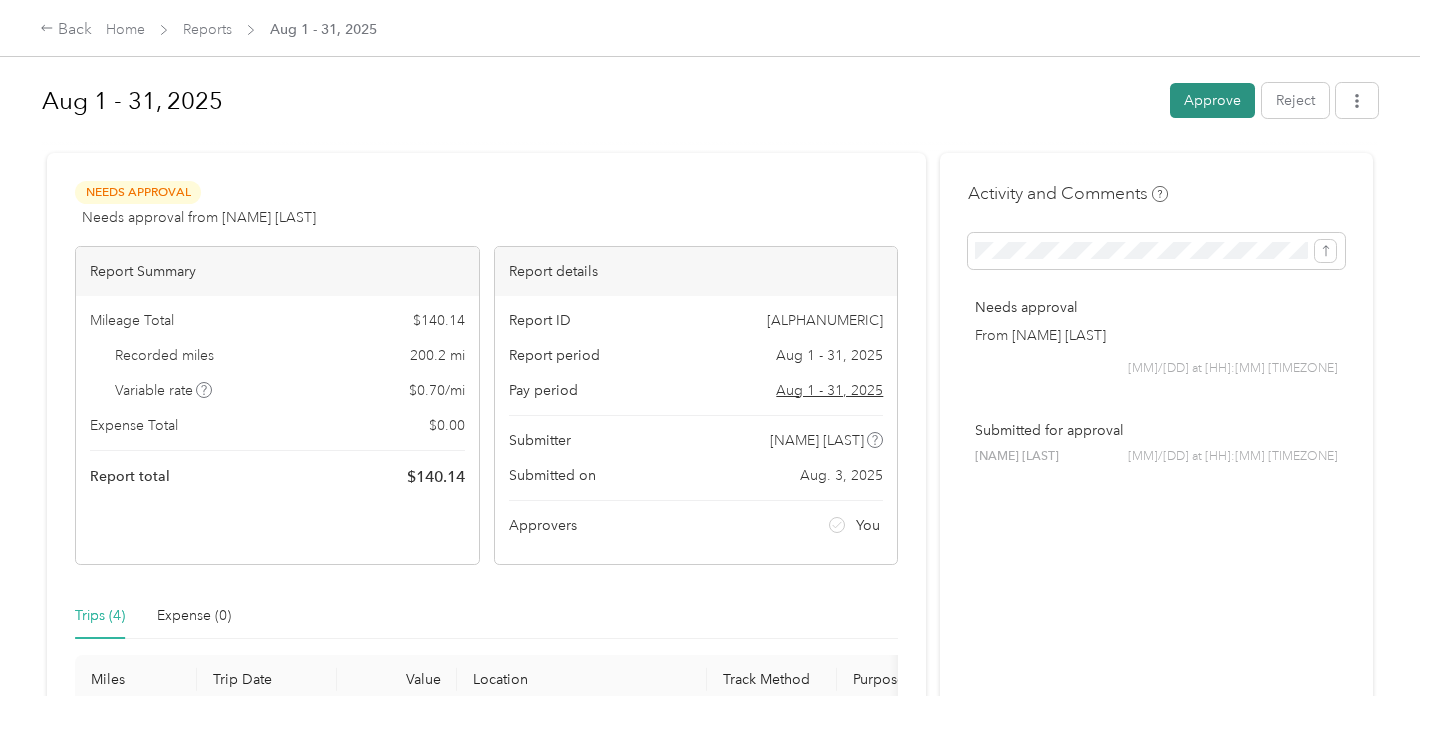 click on "Approve" at bounding box center [1212, 100] 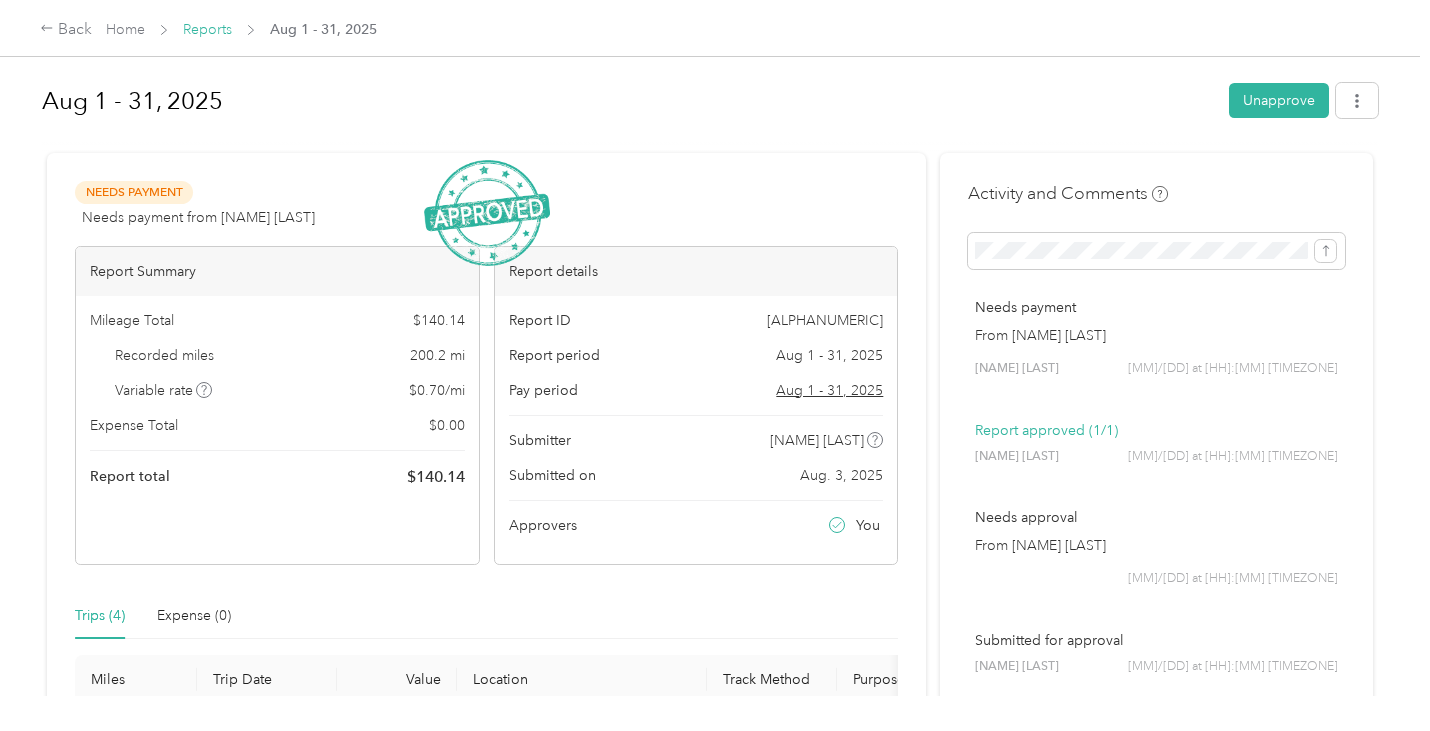 click on "Reports" at bounding box center [207, 29] 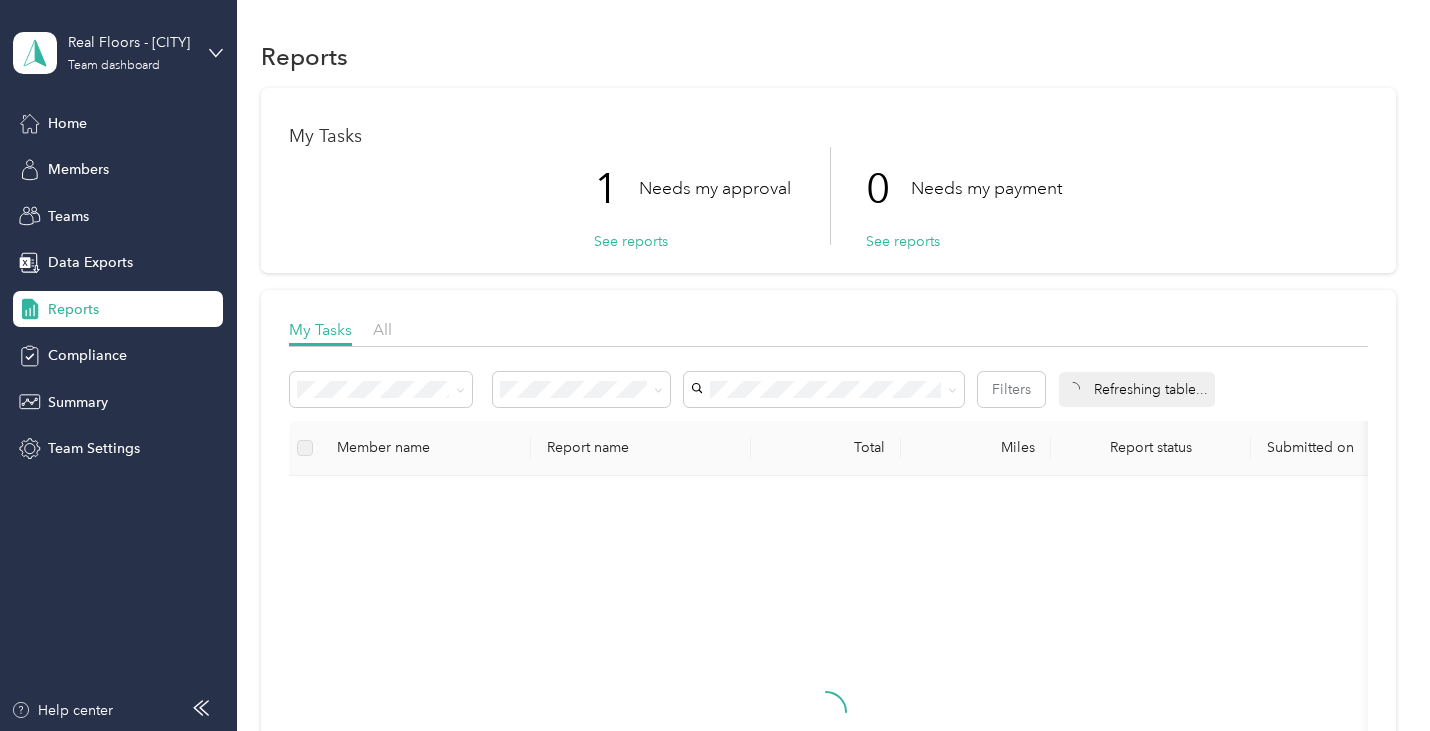 click on "Needs my approval" at bounding box center [715, 188] 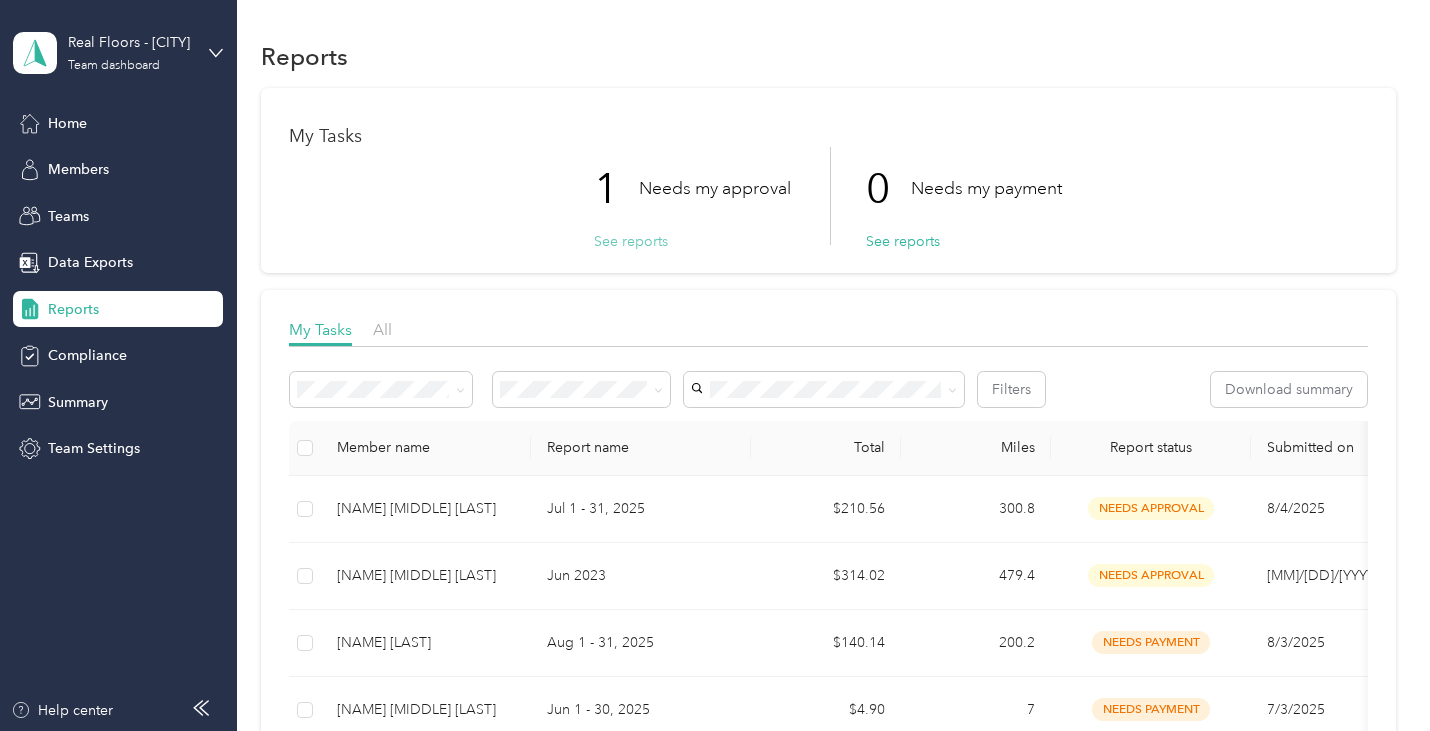 click on "See reports" at bounding box center [631, 241] 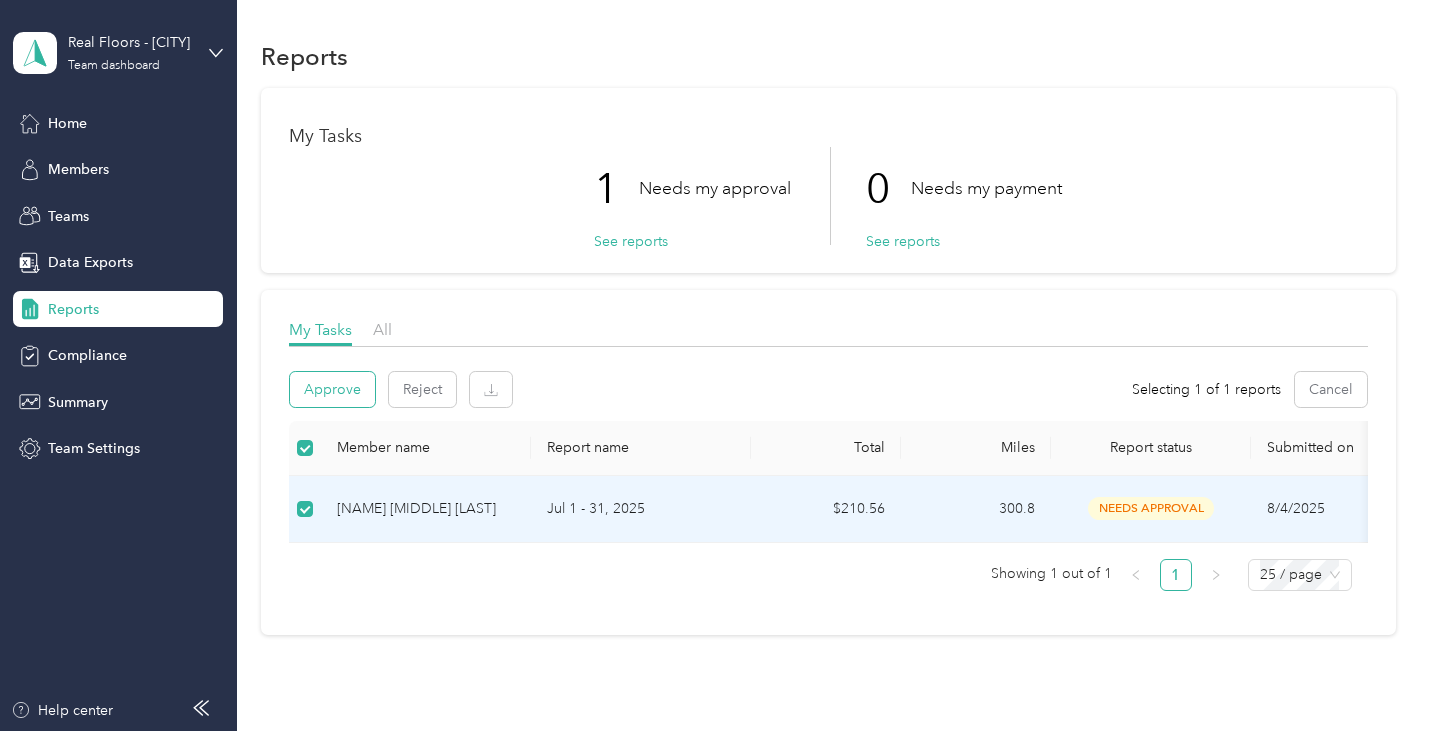 click on "Approve" at bounding box center (332, 389) 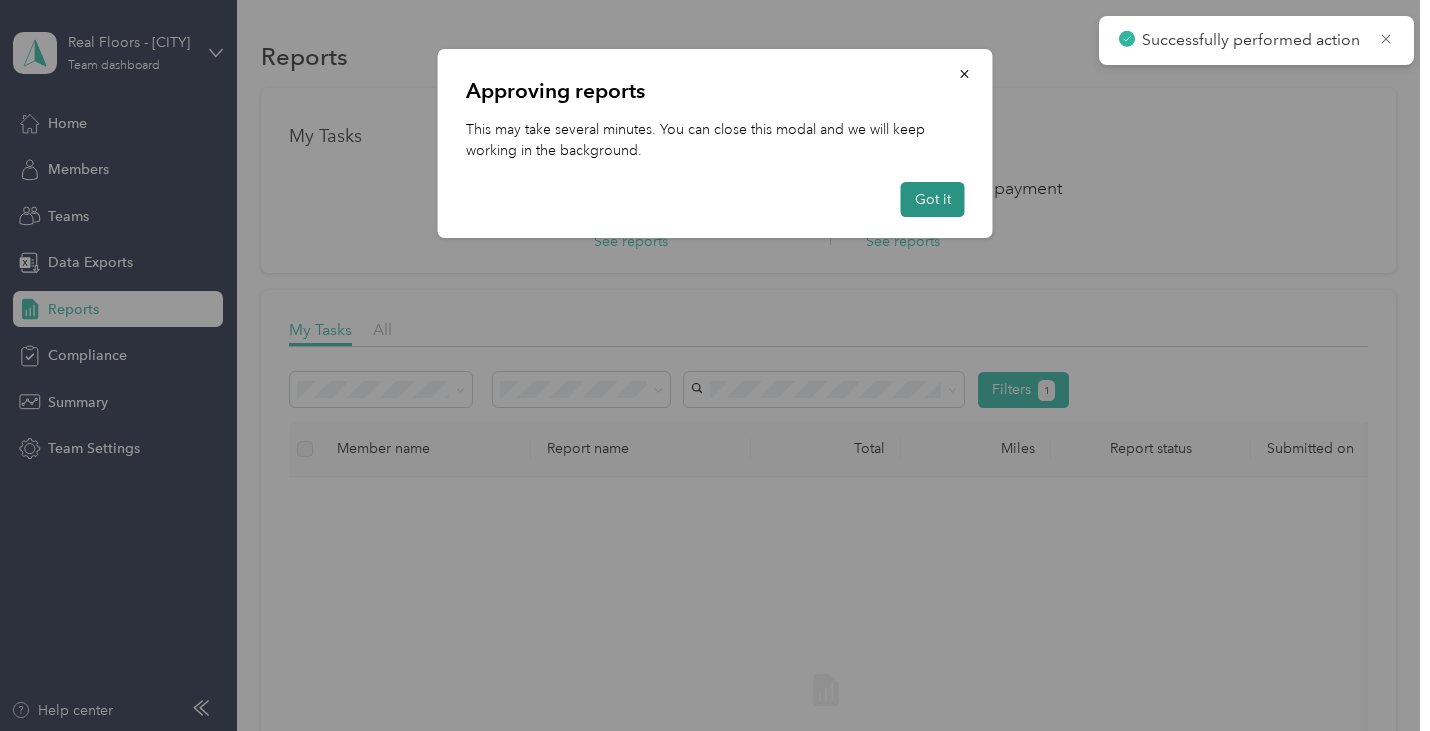 click on "Got it" at bounding box center [933, 199] 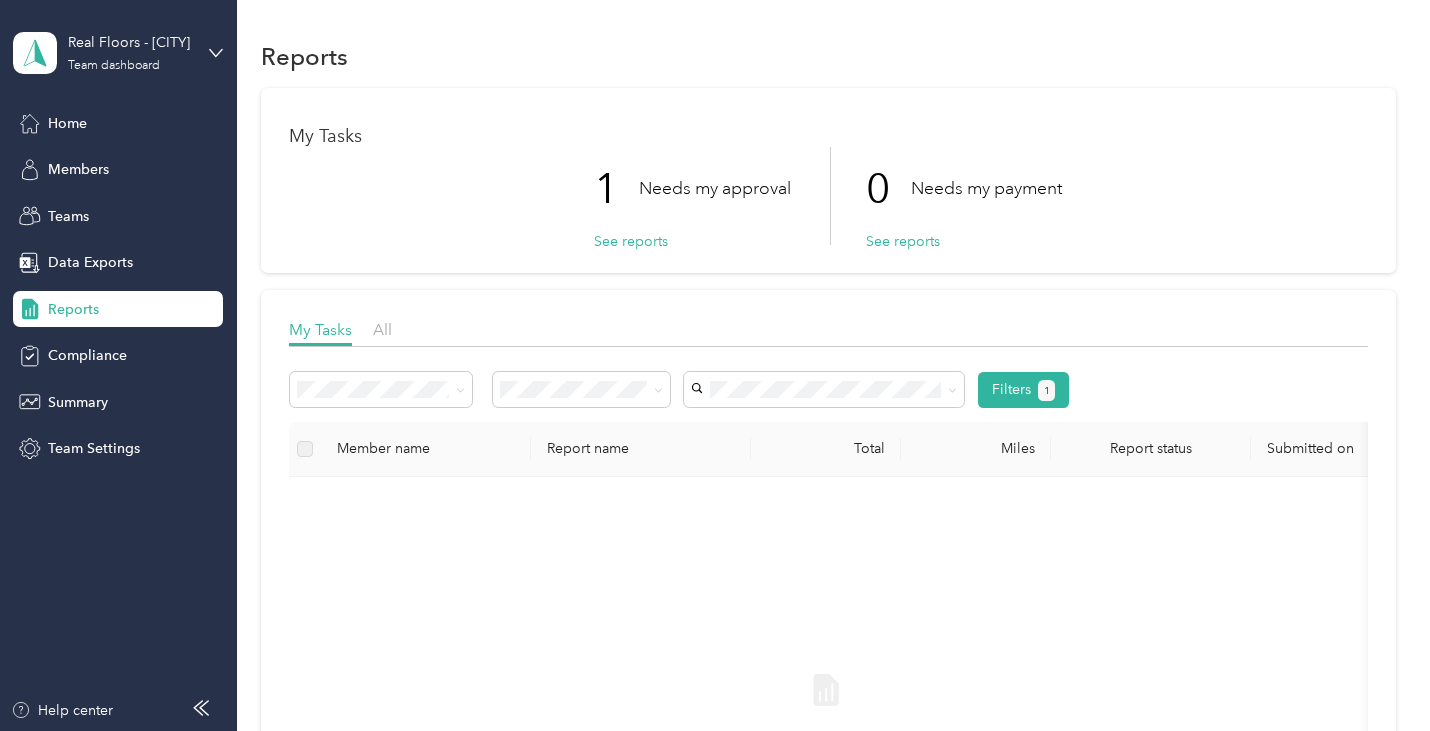 click on "My Tasks 1 Needs my approval See reports   0 Needs my payment See reports" at bounding box center (828, 180) 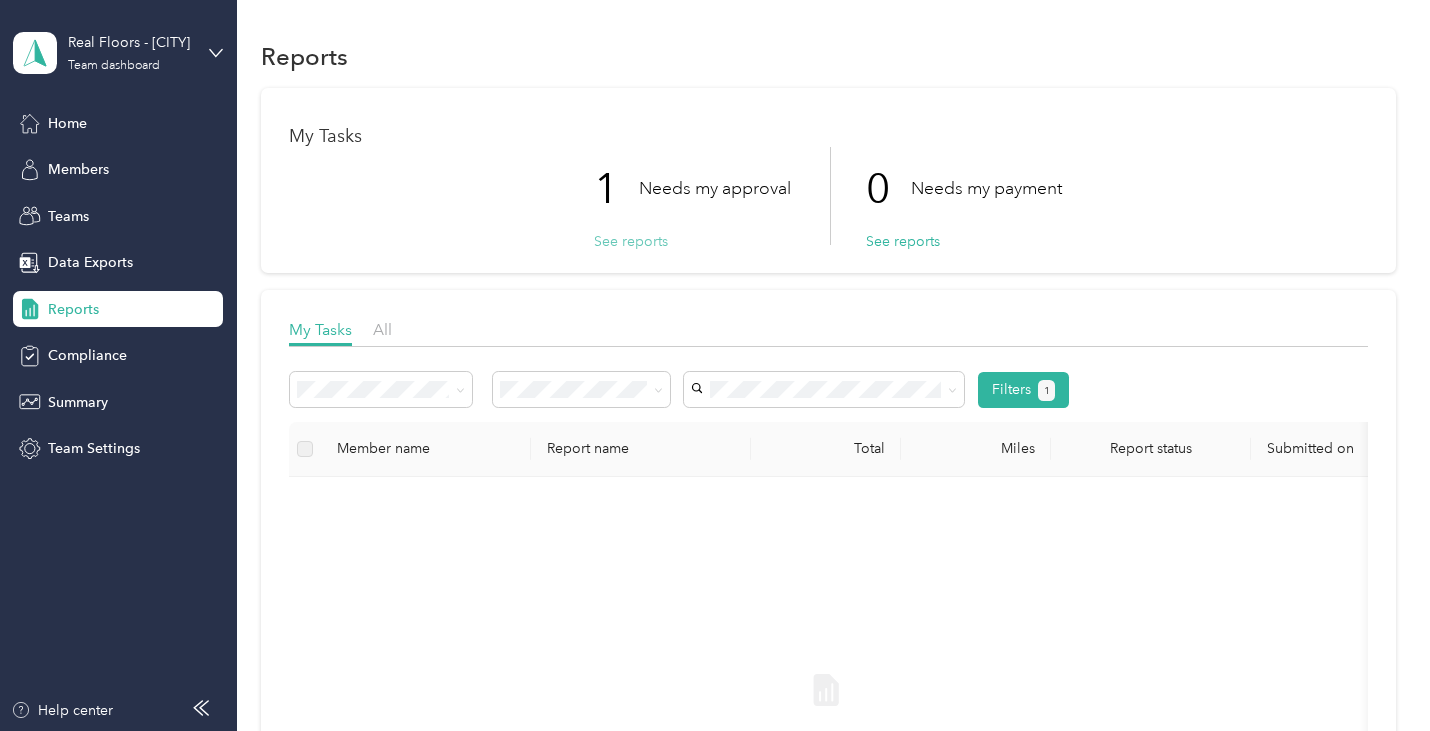 click on "See reports" at bounding box center [631, 241] 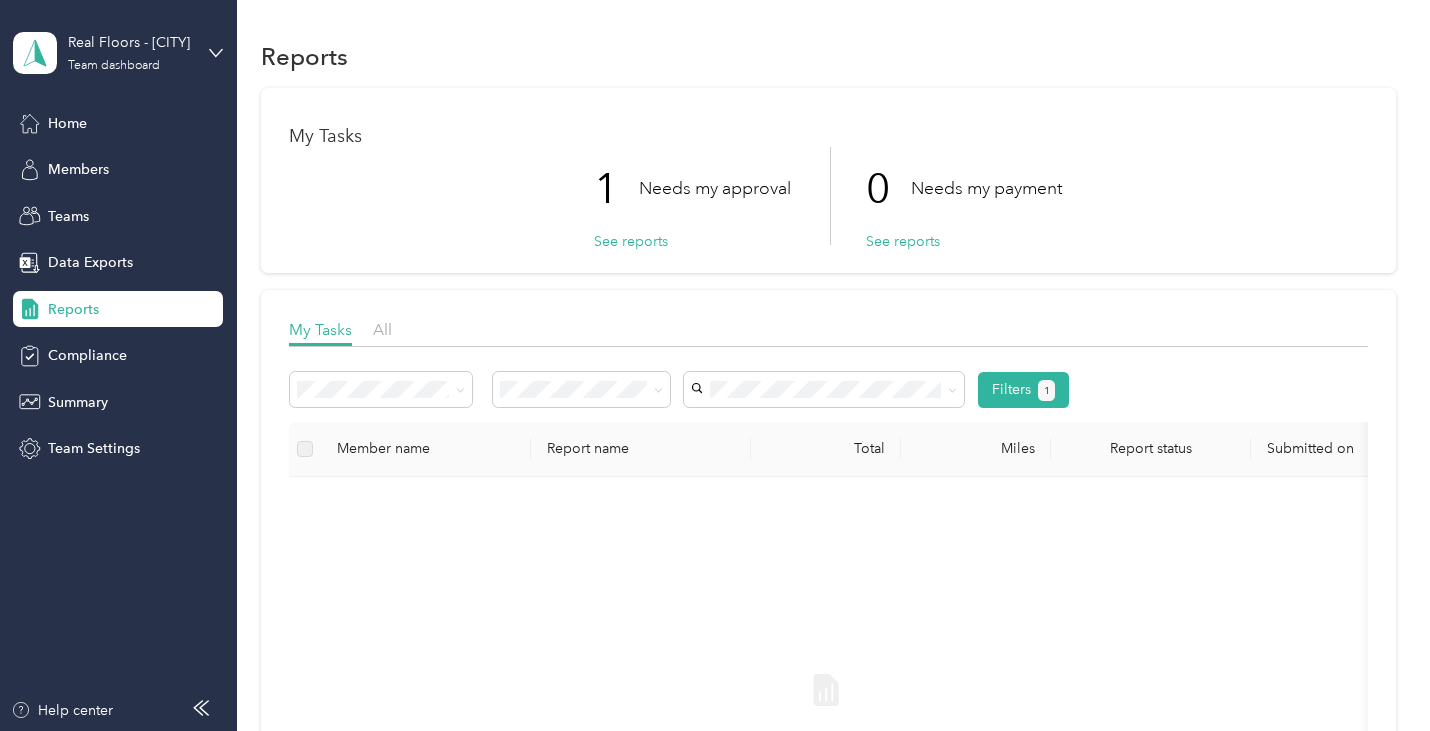 click on "Reports" at bounding box center (118, 309) 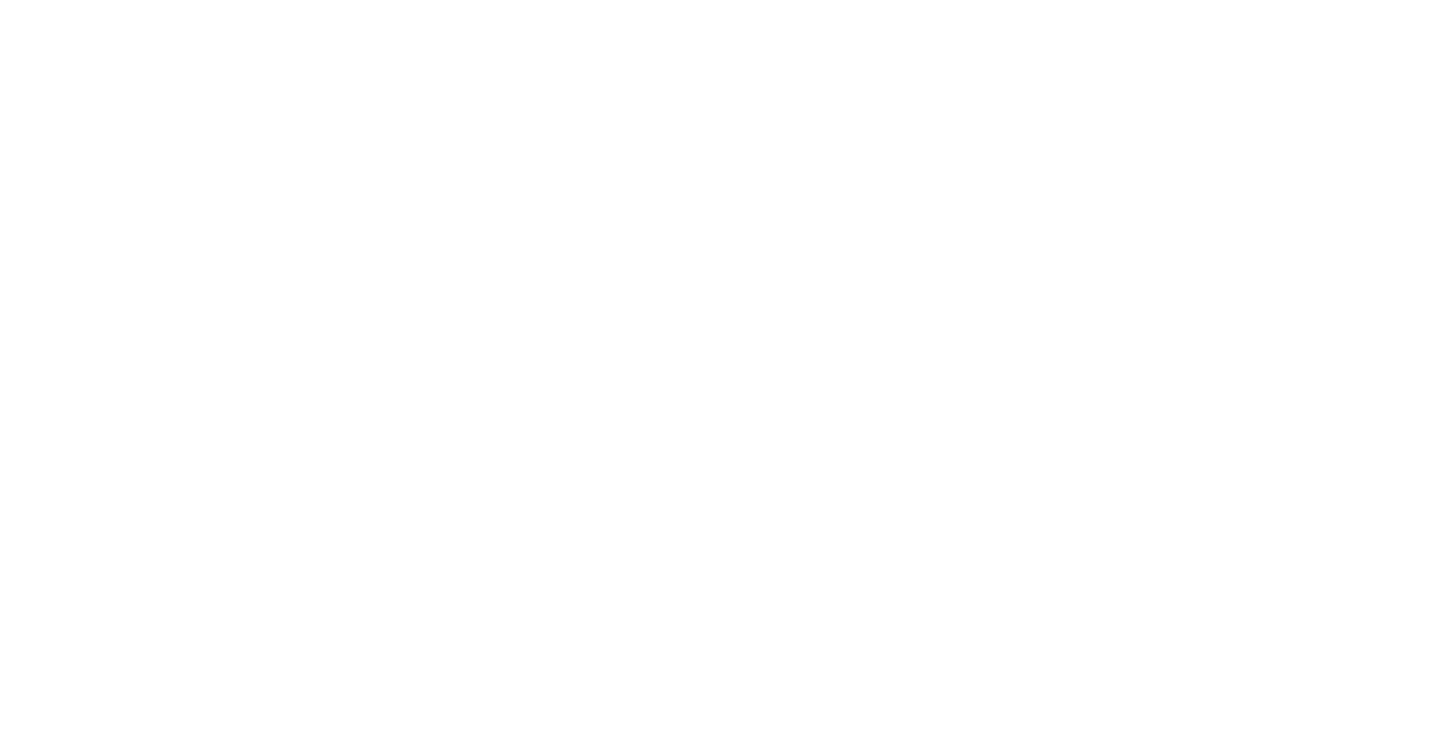 scroll, scrollTop: 0, scrollLeft: 0, axis: both 